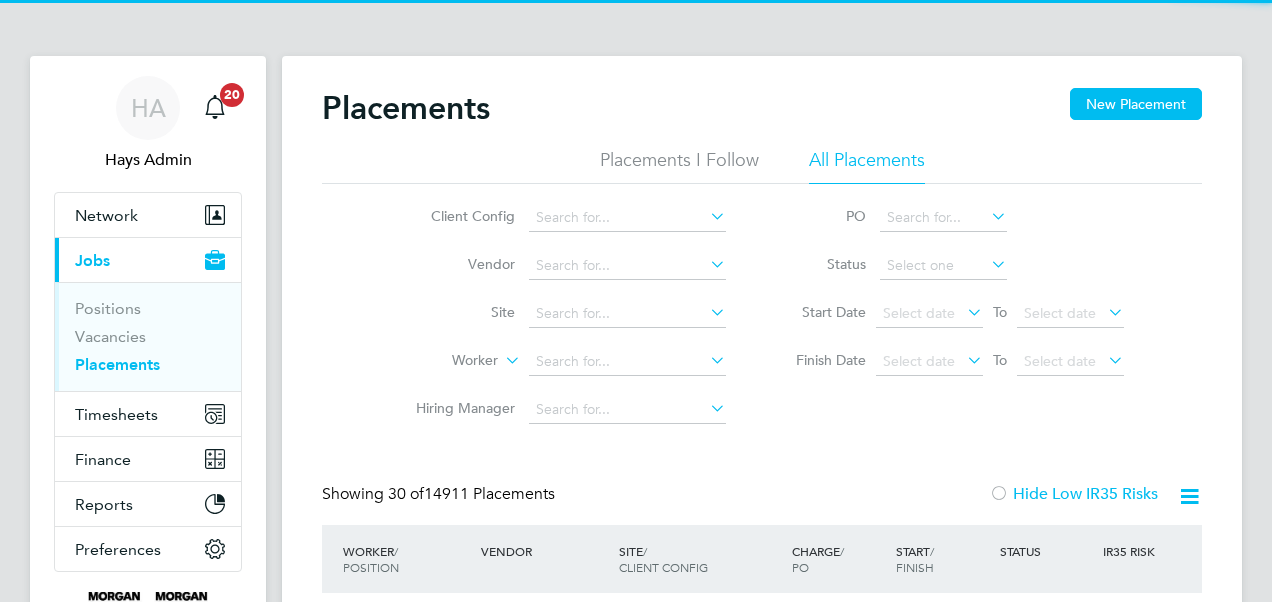 scroll, scrollTop: 0, scrollLeft: 0, axis: both 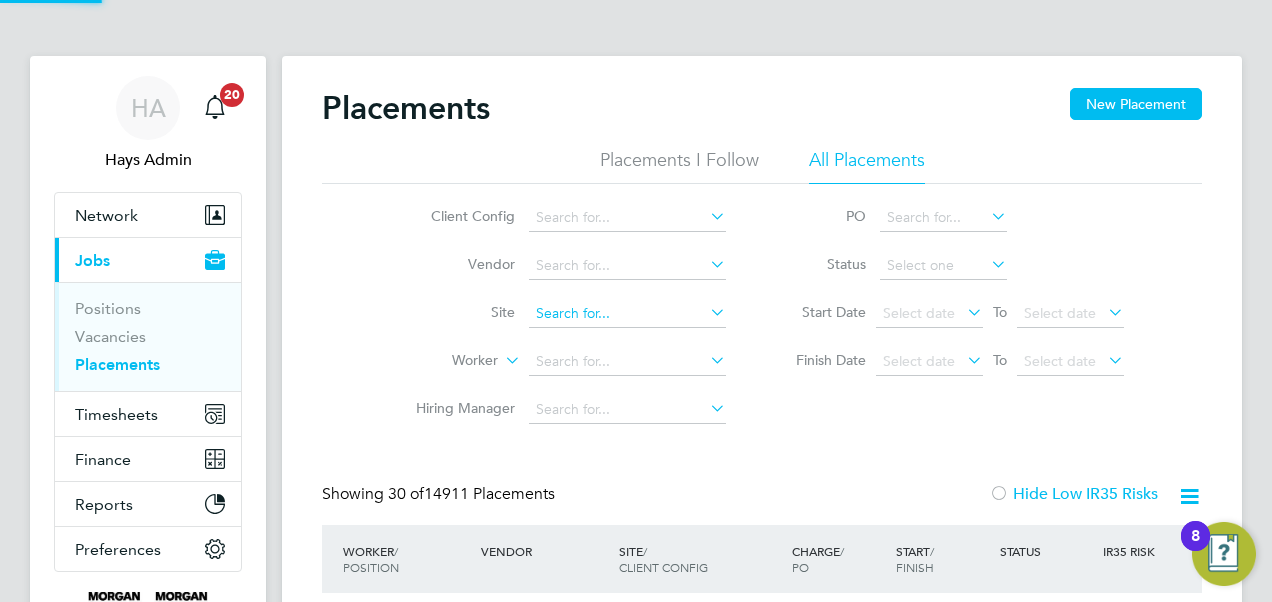 click 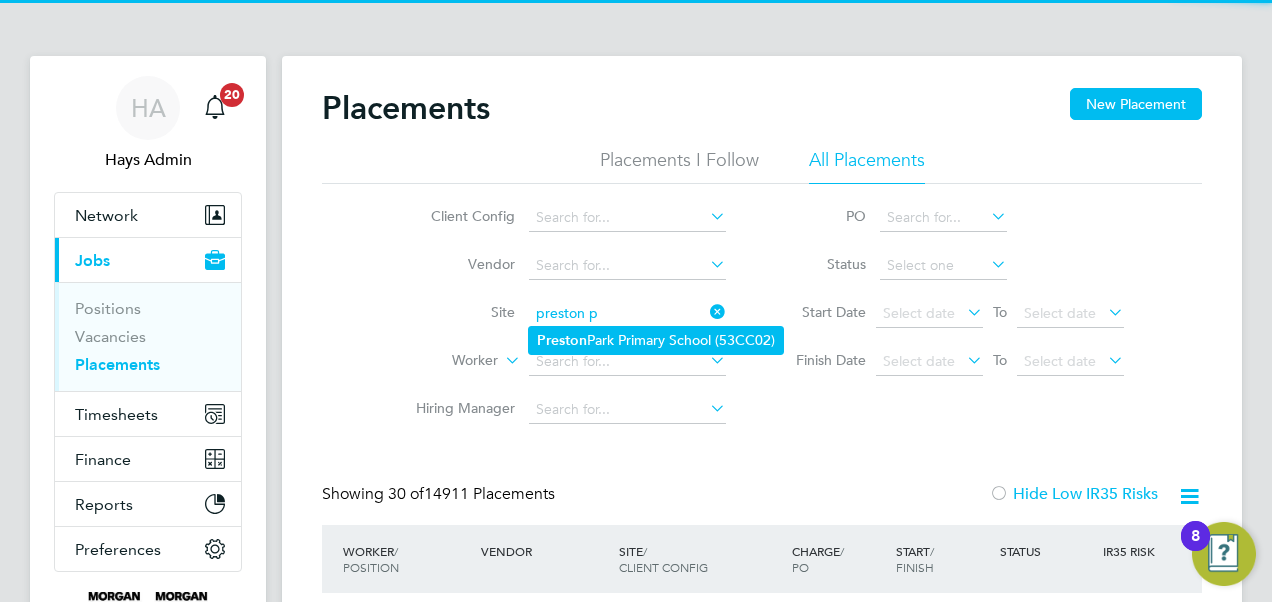 click on "P reston" 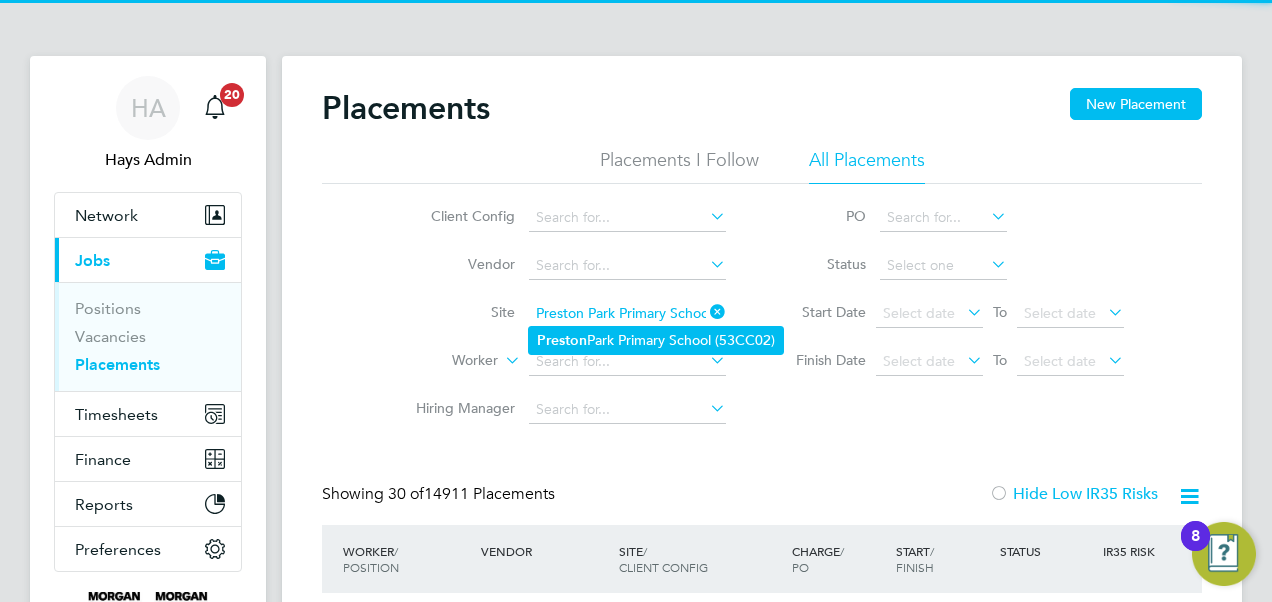 click on "P reston" 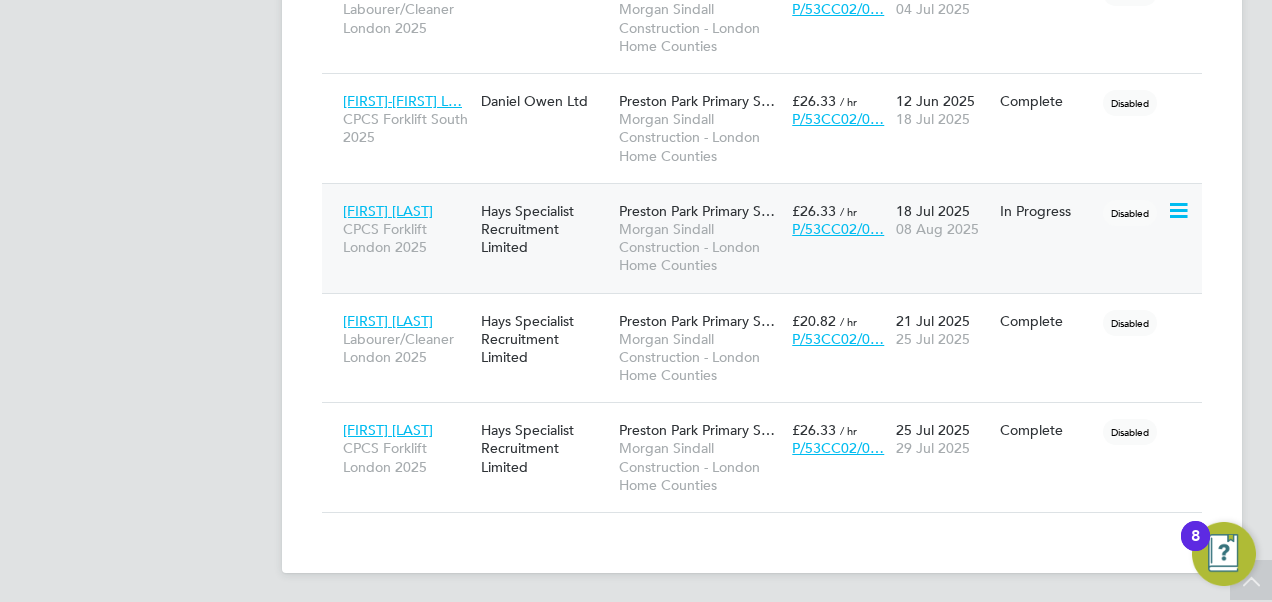 click on "CPCS Forklift London 2025" 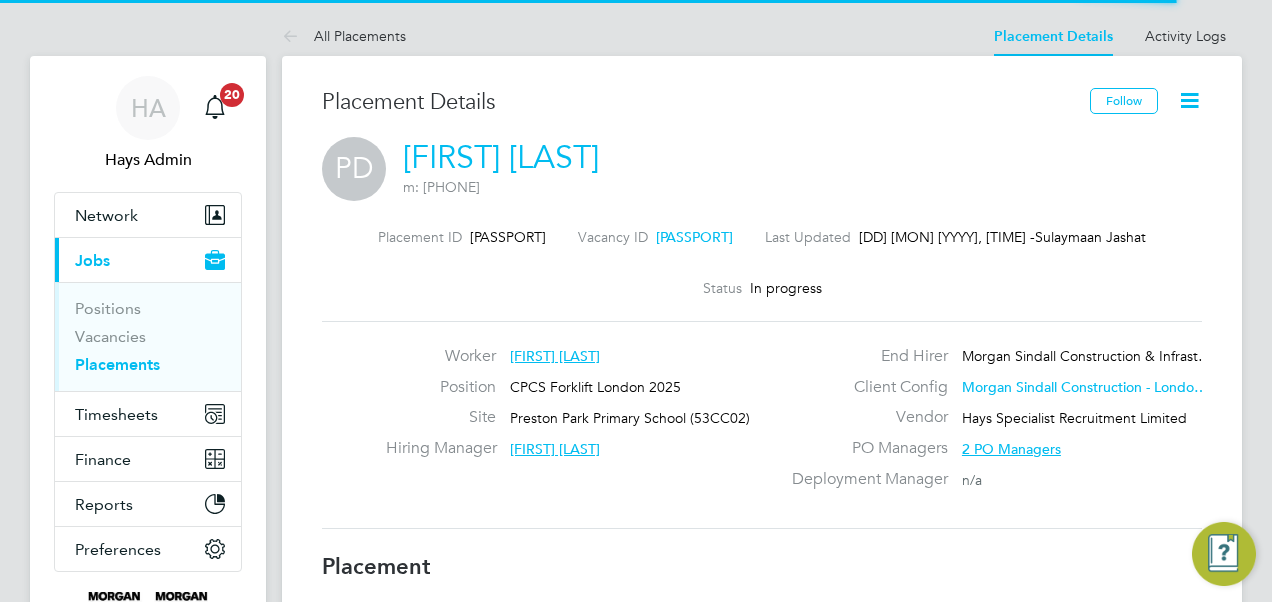 scroll, scrollTop: 0, scrollLeft: 0, axis: both 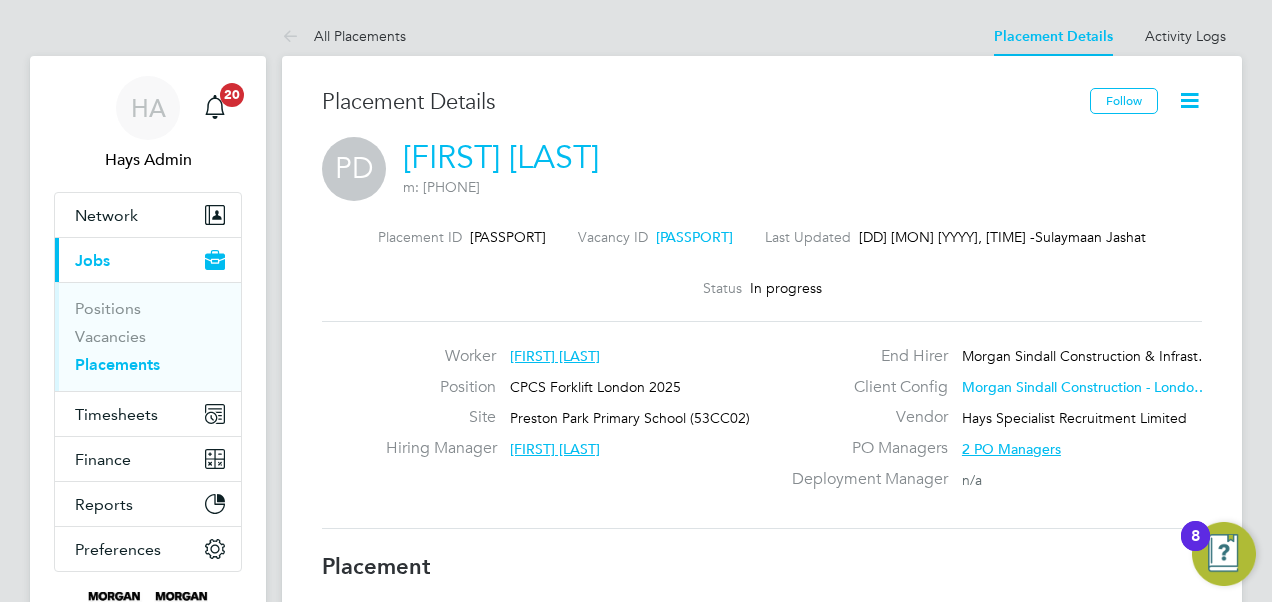 click on "2 PO Managers" 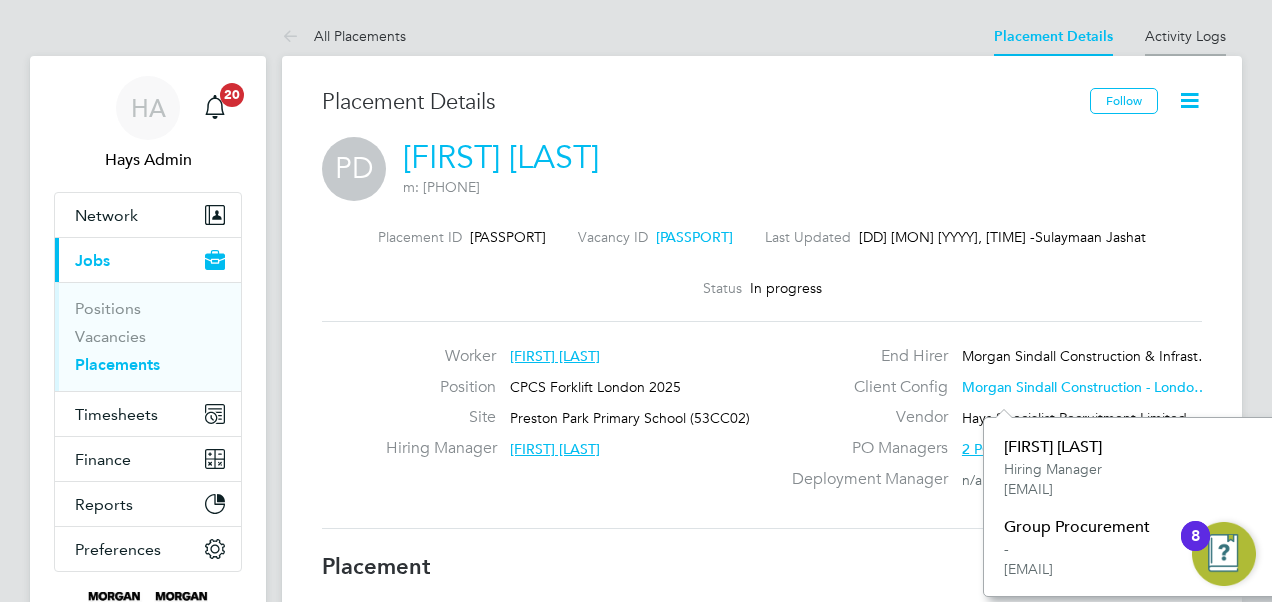 click on "Activity Logs" at bounding box center (1185, 36) 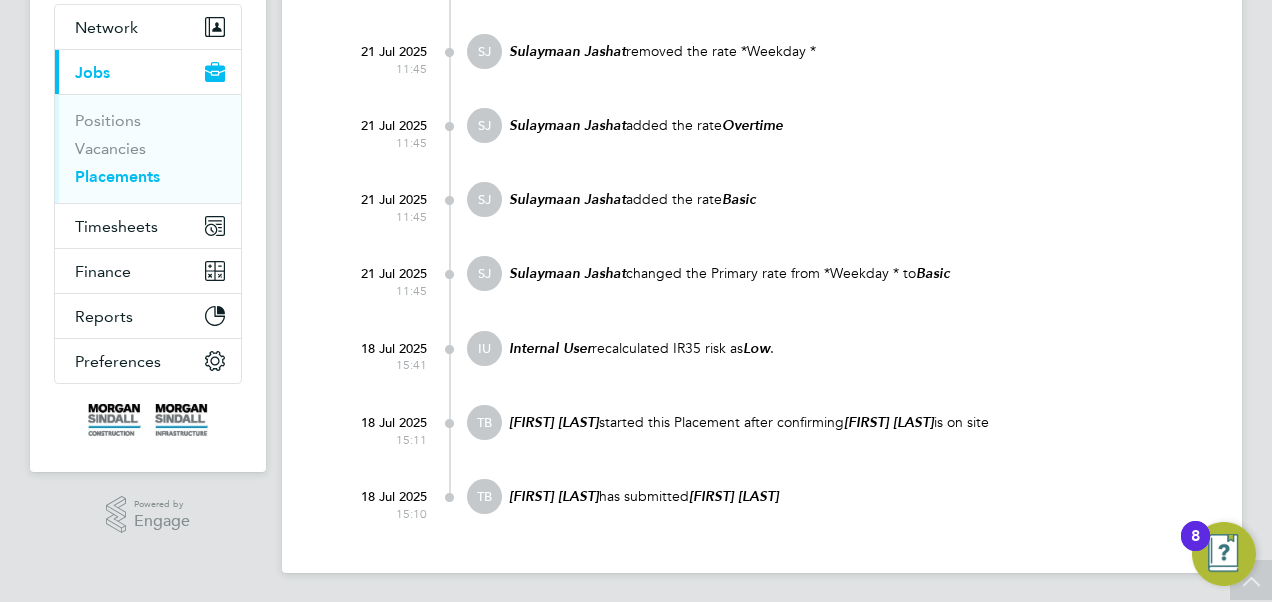 scroll, scrollTop: 0, scrollLeft: 0, axis: both 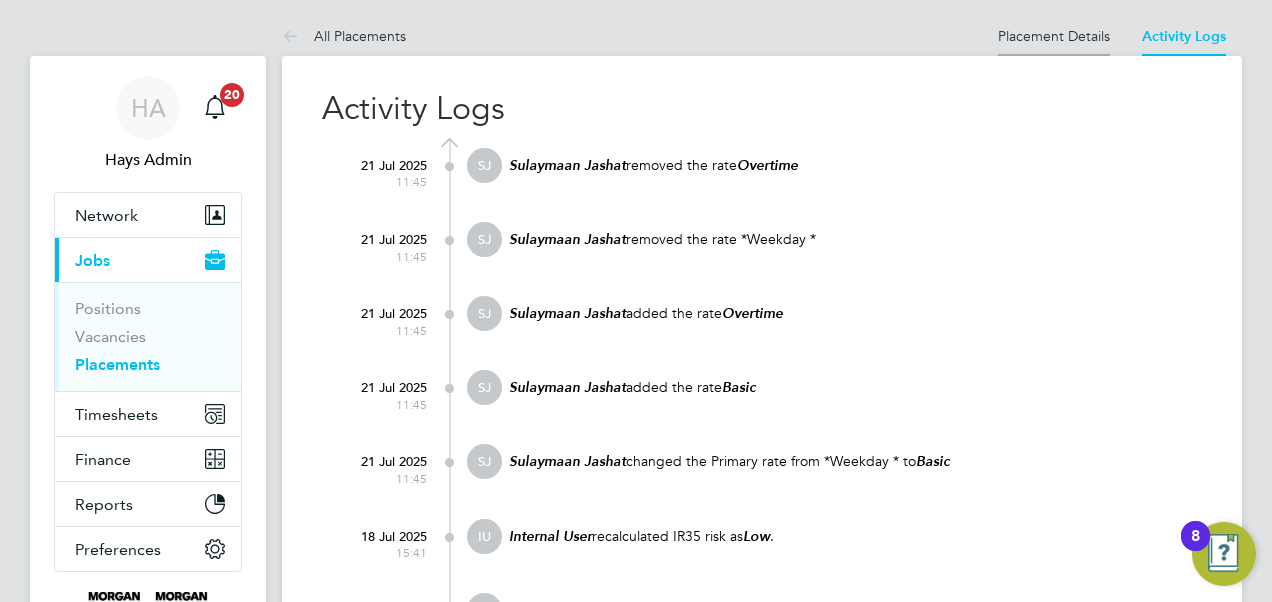 click on "Placement Details" at bounding box center [1054, 36] 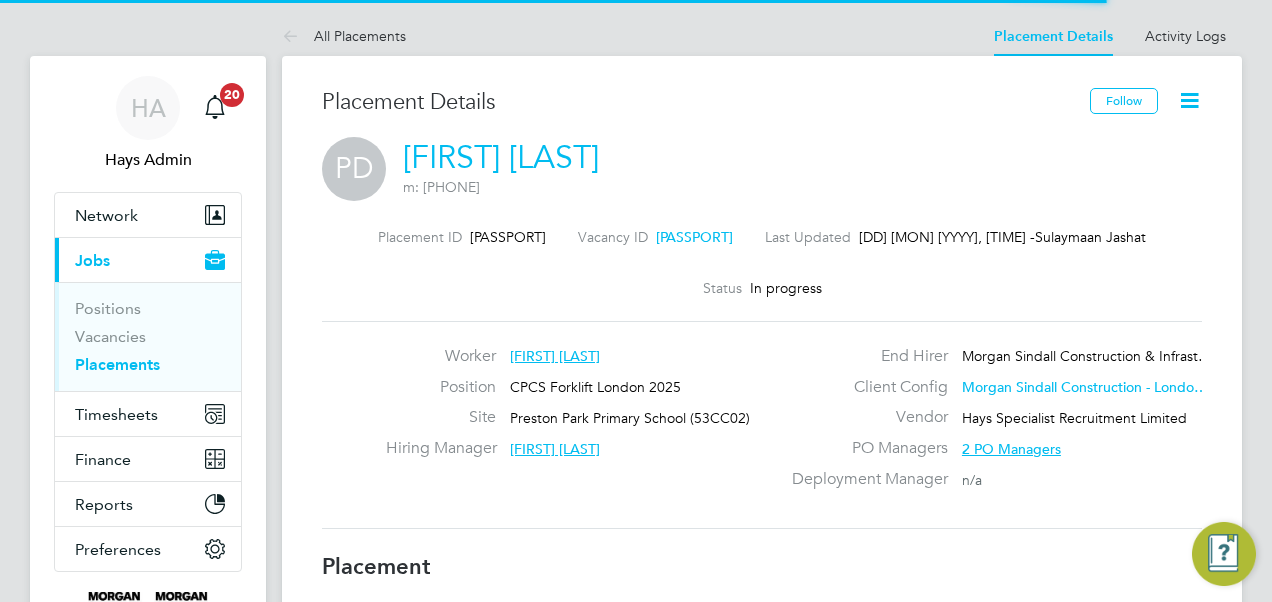 scroll, scrollTop: 10, scrollLeft: 10, axis: both 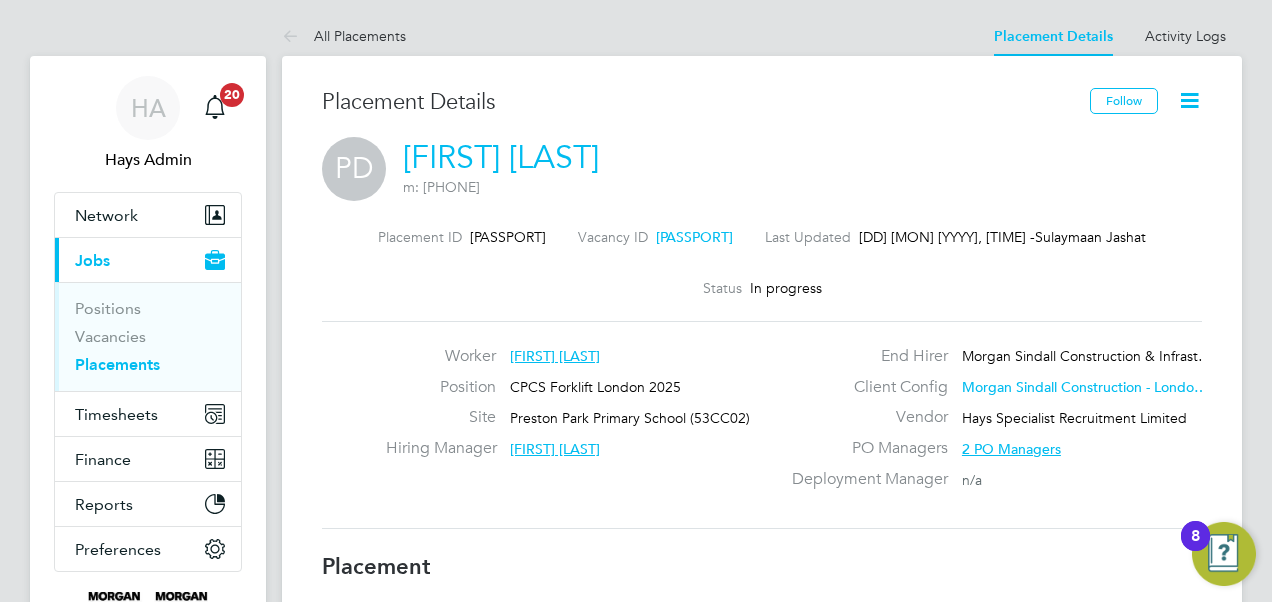 click on "[FIRST] [LAST]" 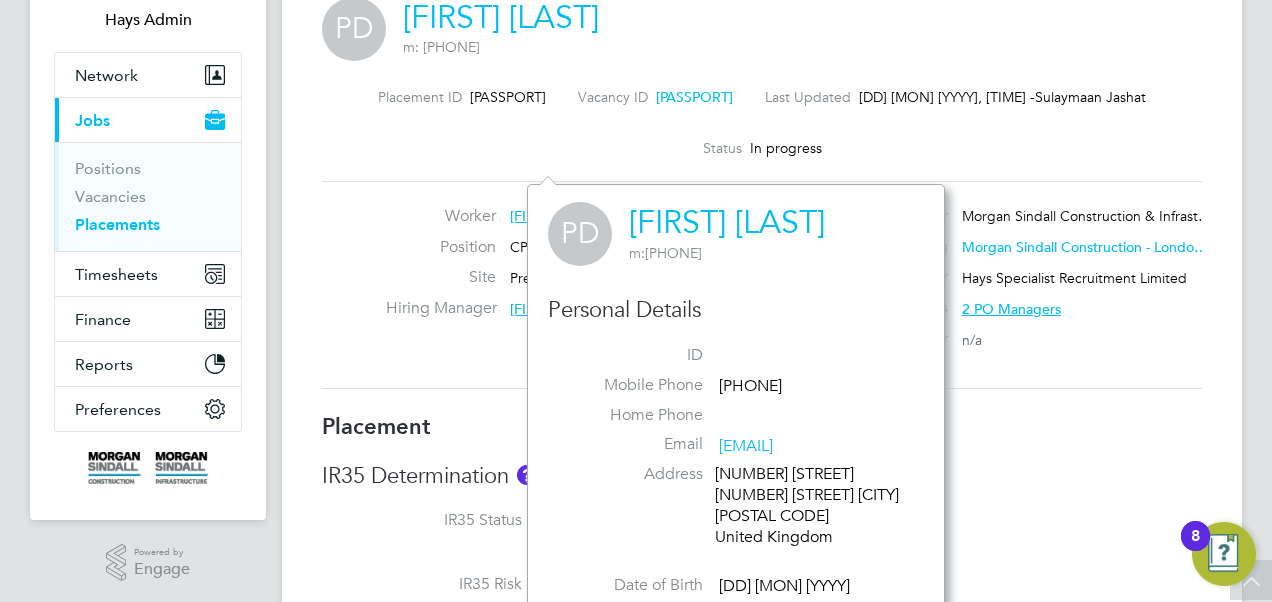 click on "Home Phone" 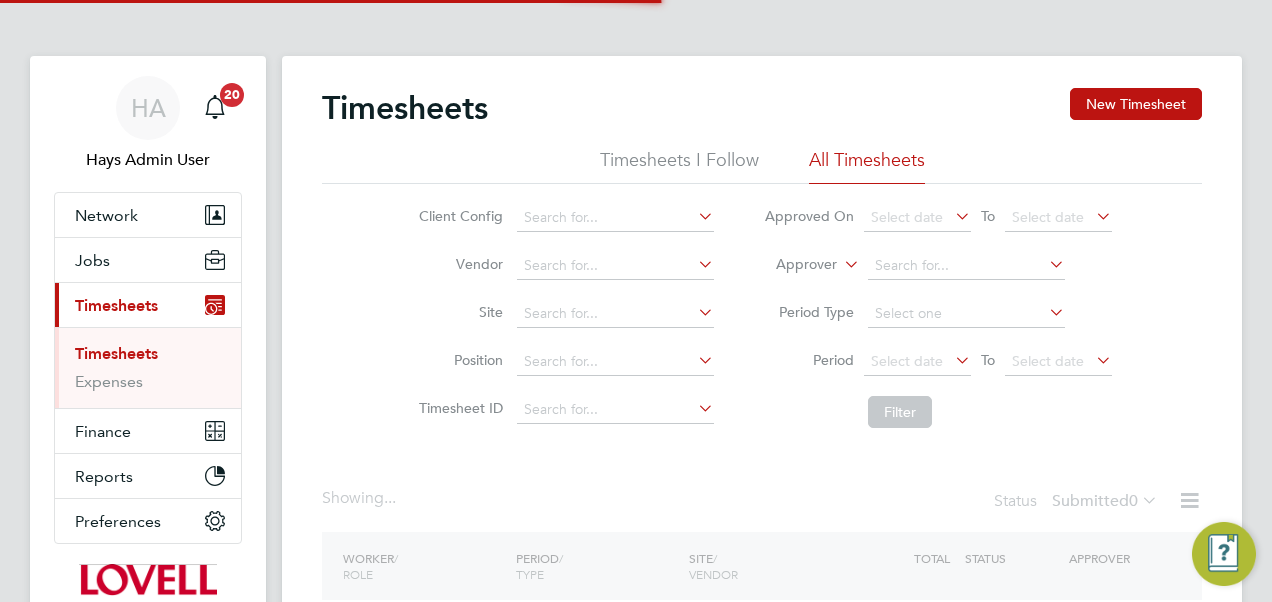 scroll, scrollTop: 0, scrollLeft: 0, axis: both 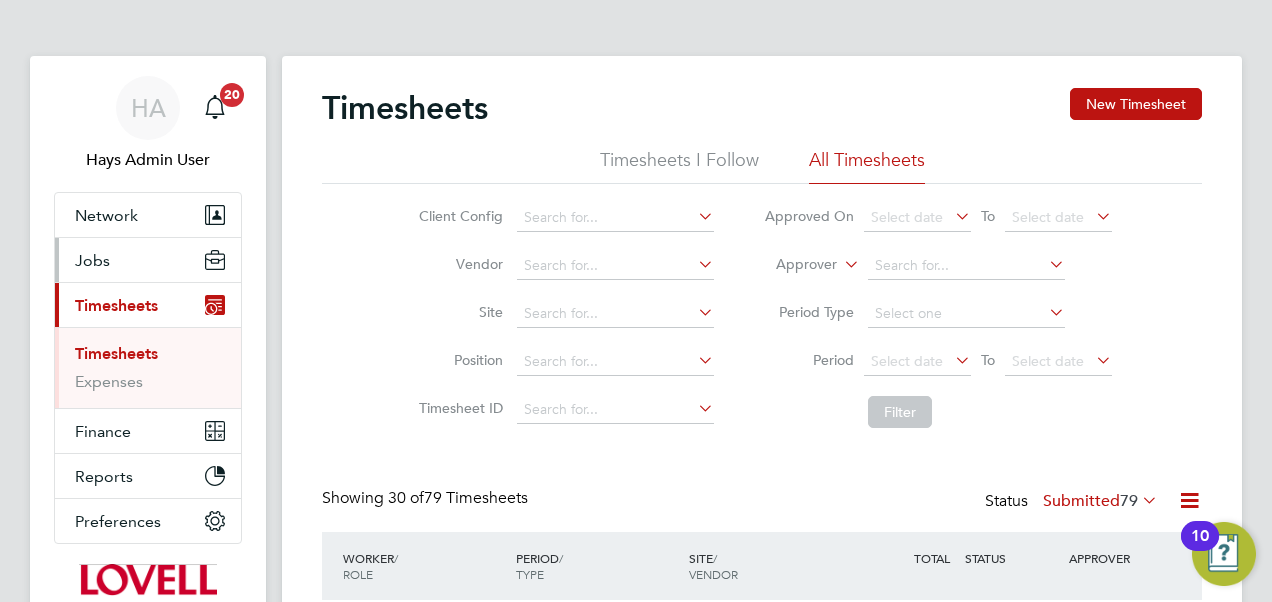 click on "Jobs" at bounding box center [92, 260] 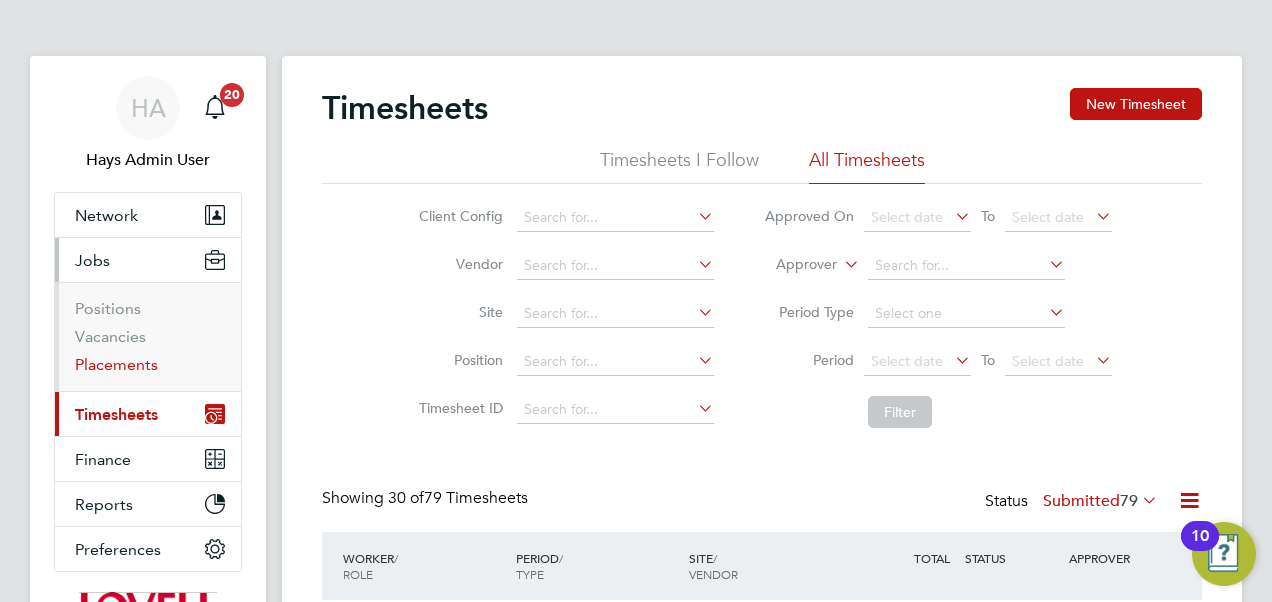click on "Placements" at bounding box center (116, 364) 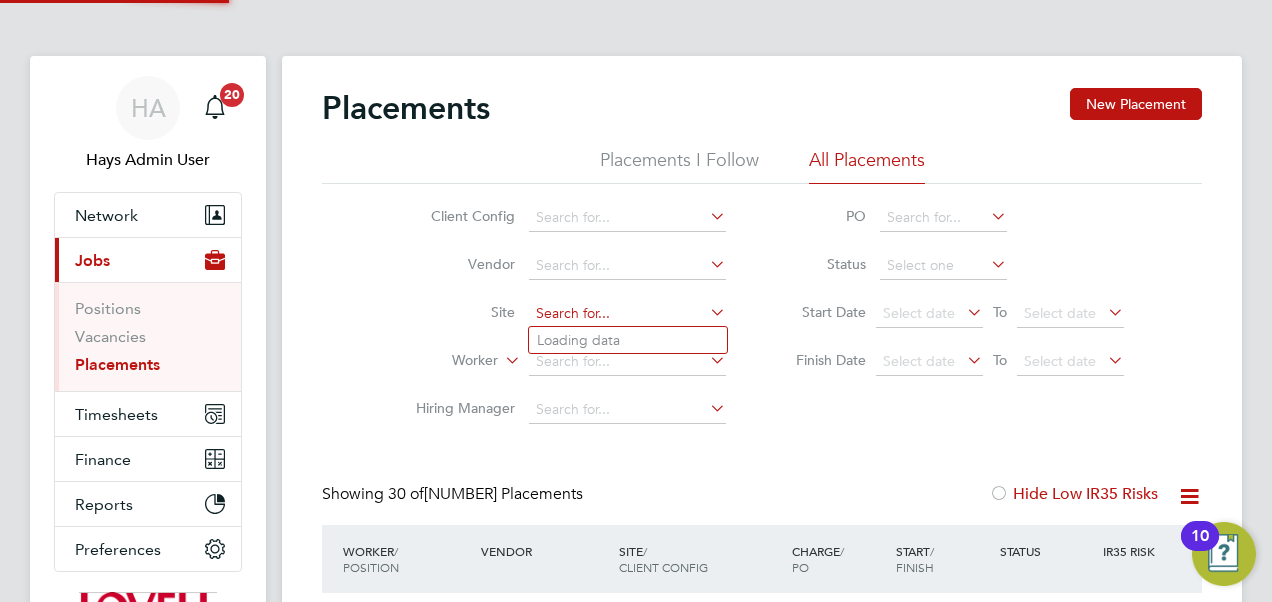 click 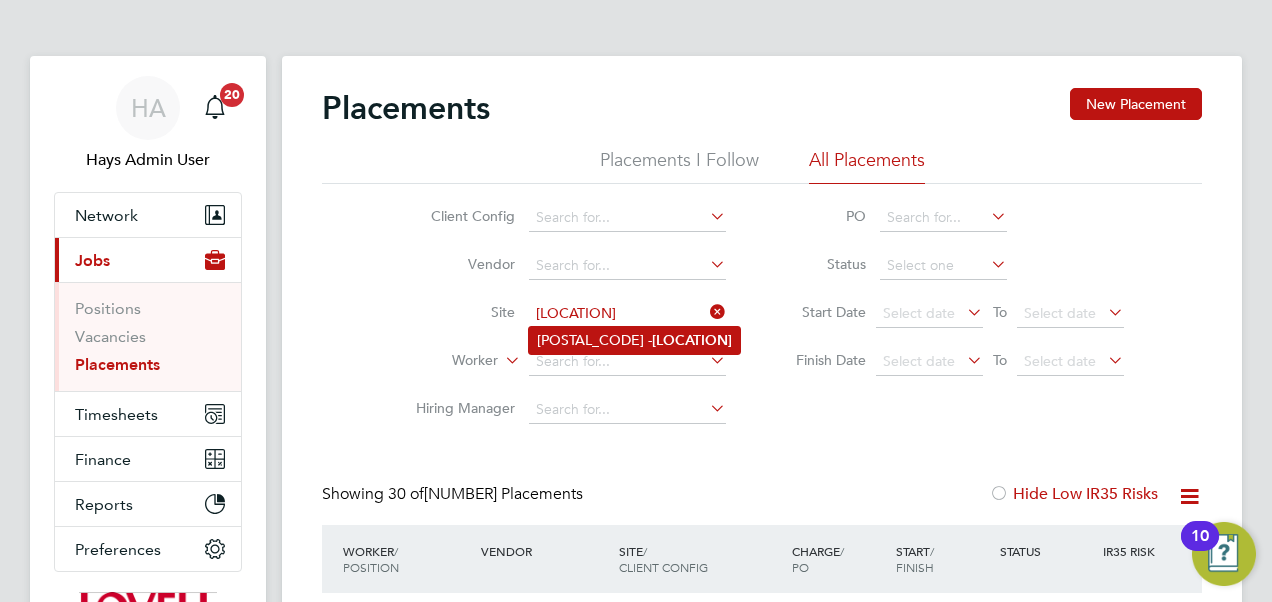 click on "M490364 -  Baginton" 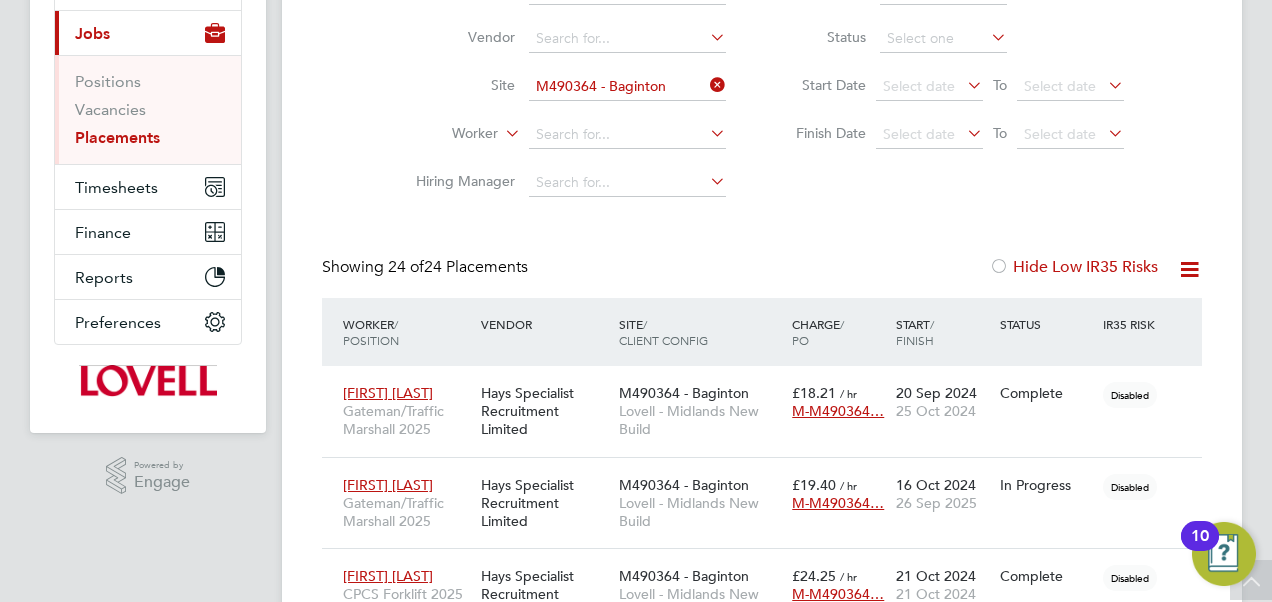 scroll, scrollTop: 0, scrollLeft: 0, axis: both 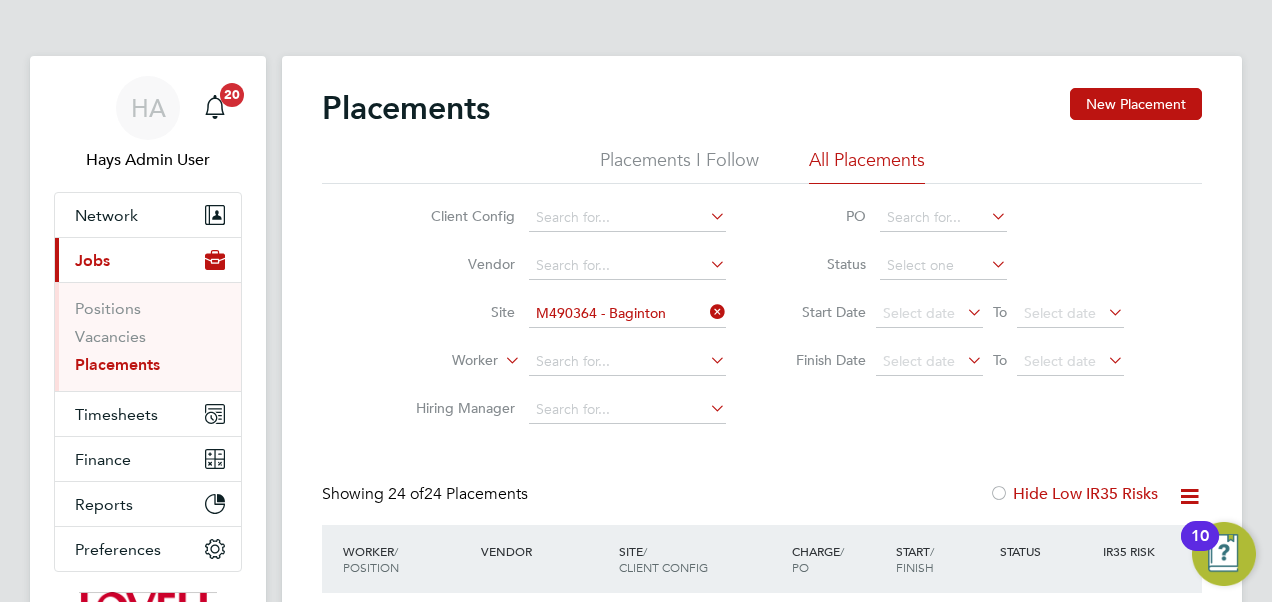 click 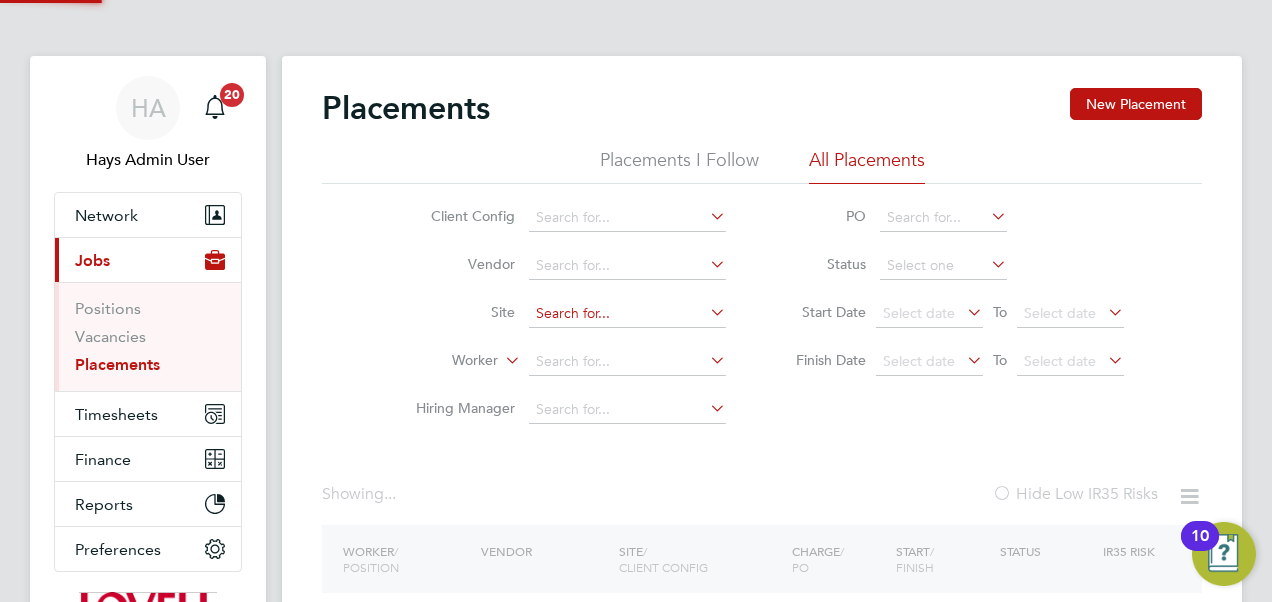 click 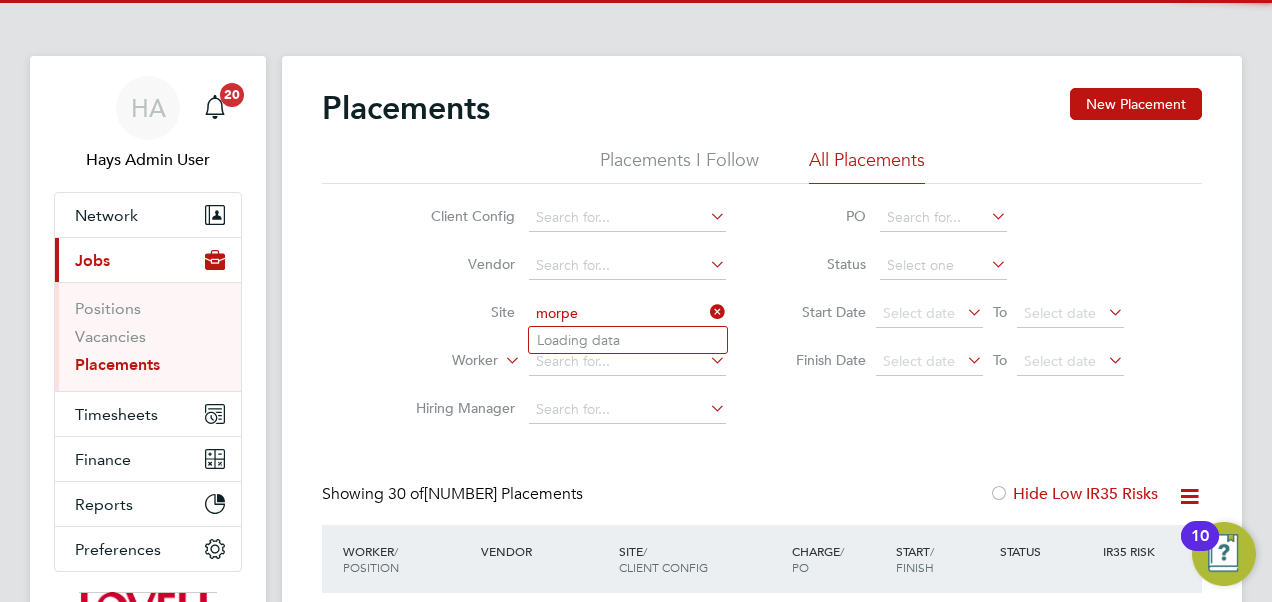 scroll, scrollTop: 10, scrollLeft: 10, axis: both 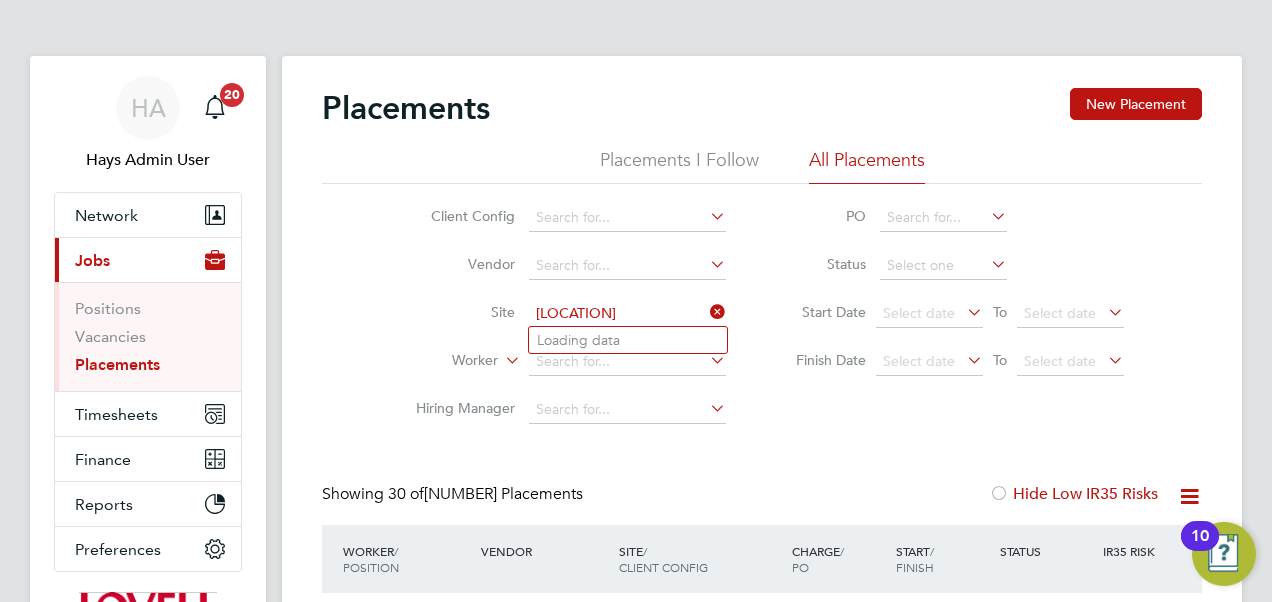 type on "M490364 - Baginton" 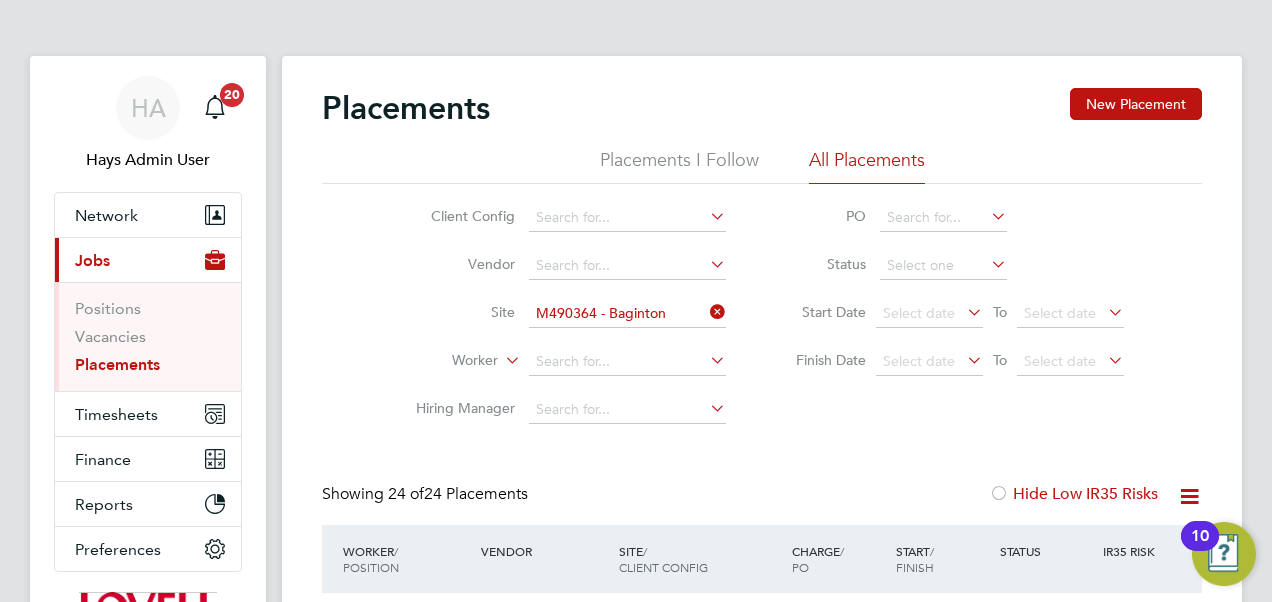 click 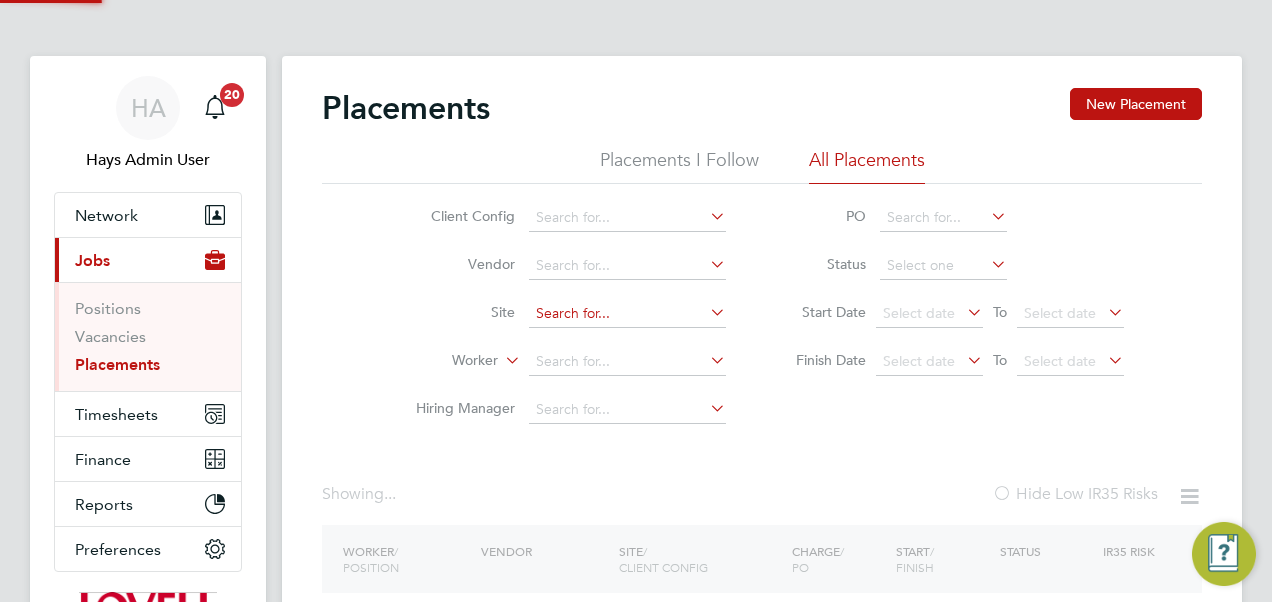 click 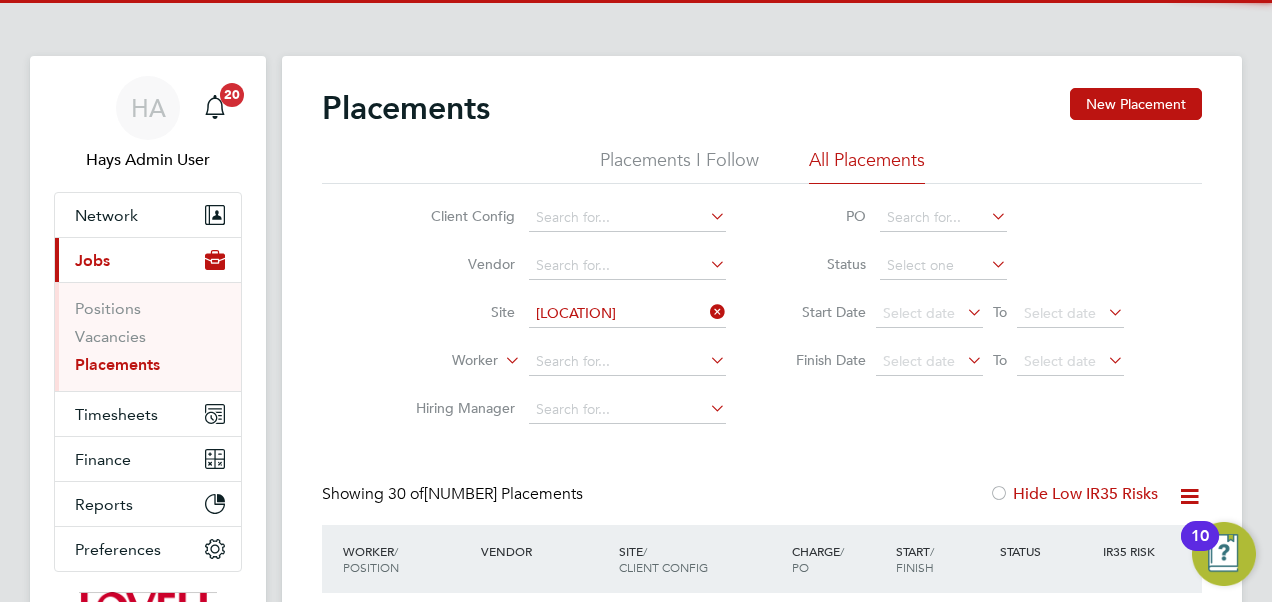click on "J100102 - Northgate,  Morpeth" 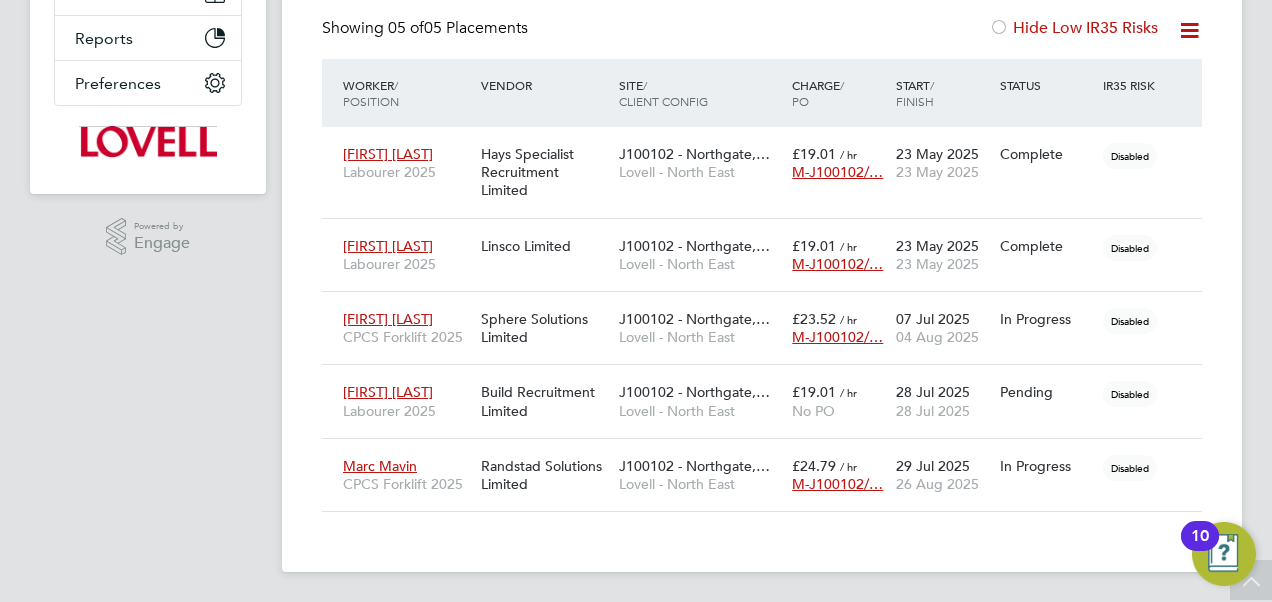 scroll, scrollTop: 0, scrollLeft: 0, axis: both 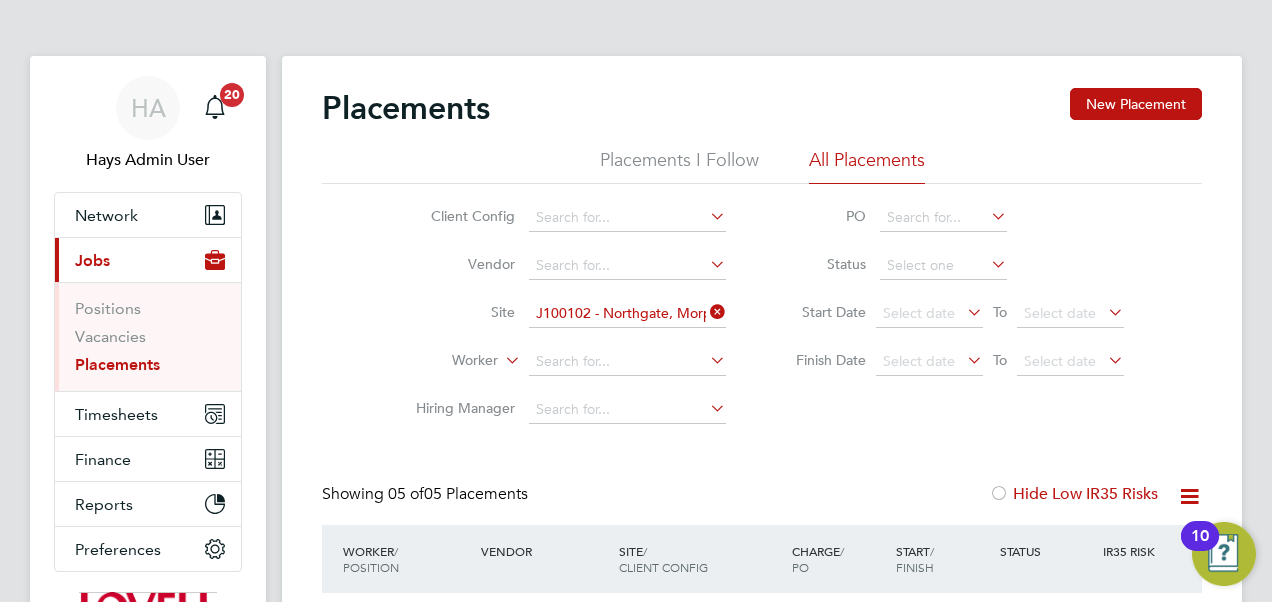 click 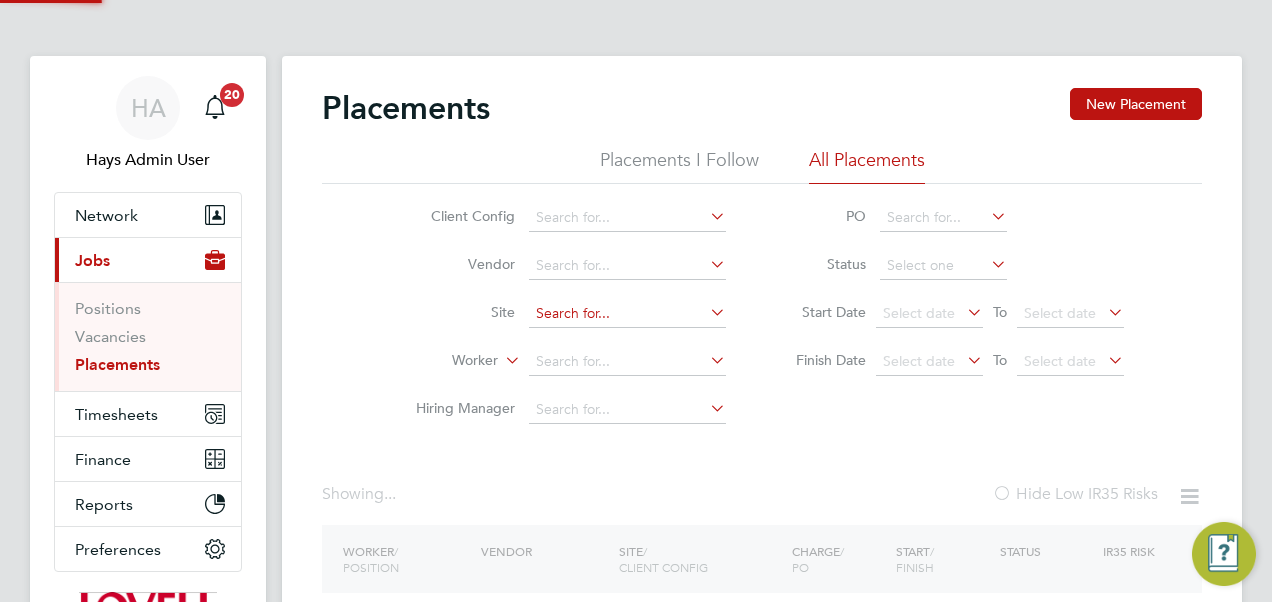 click 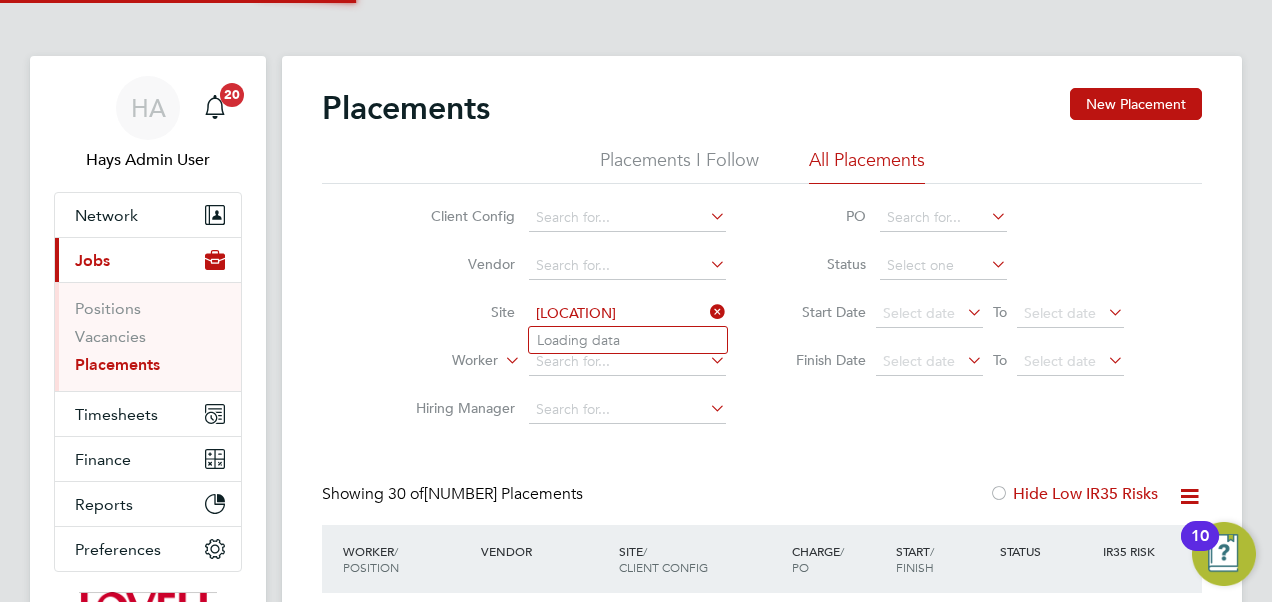 scroll, scrollTop: 10, scrollLeft: 10, axis: both 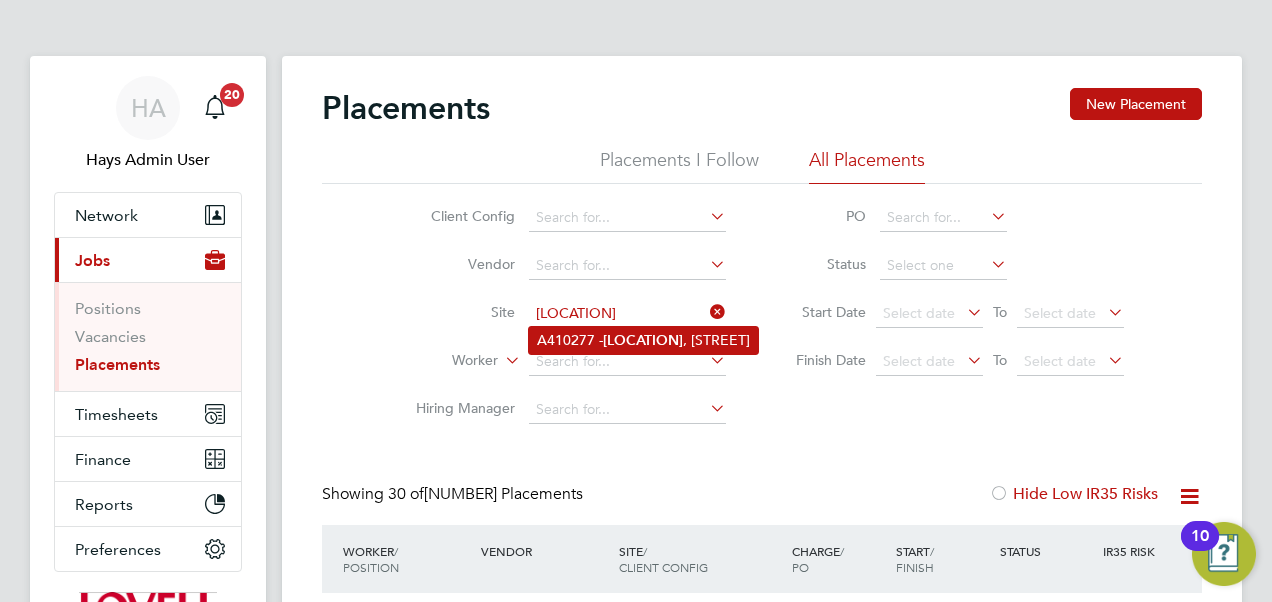 click on "A410277 -  Leiston , St Margarets Crescent" 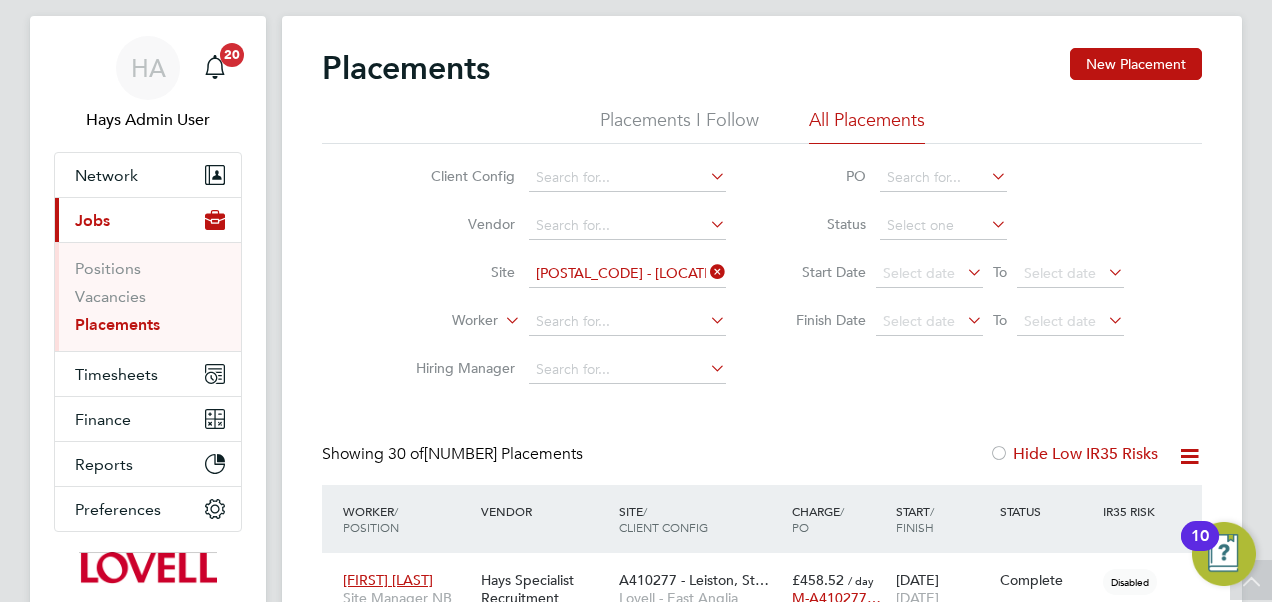scroll, scrollTop: 0, scrollLeft: 0, axis: both 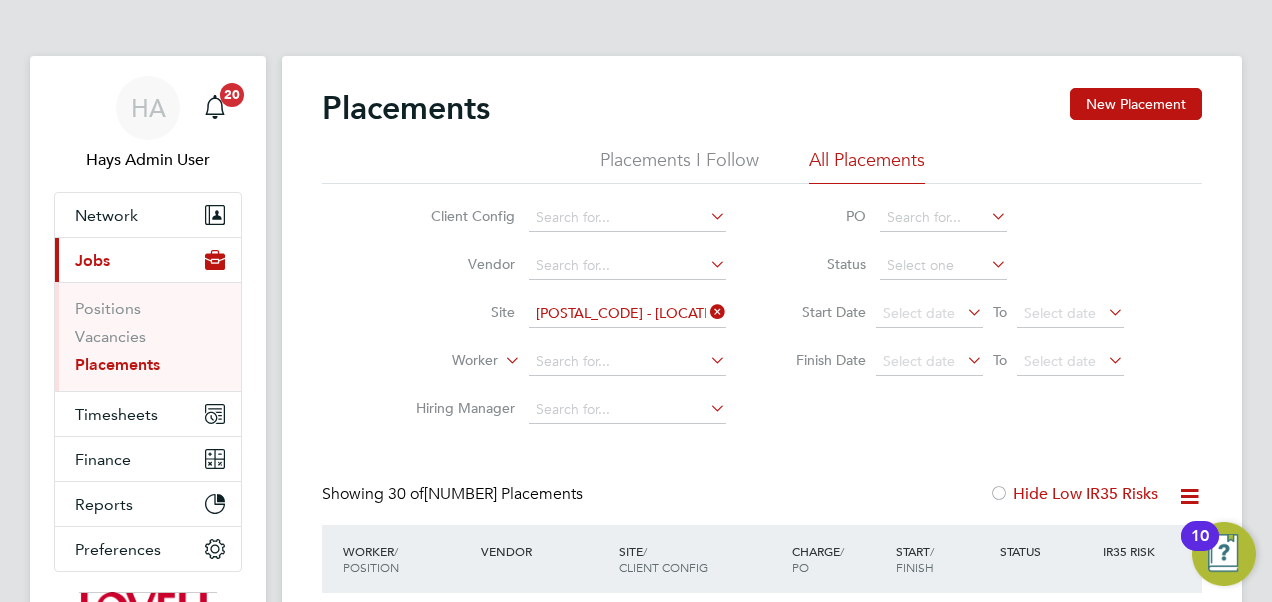 click 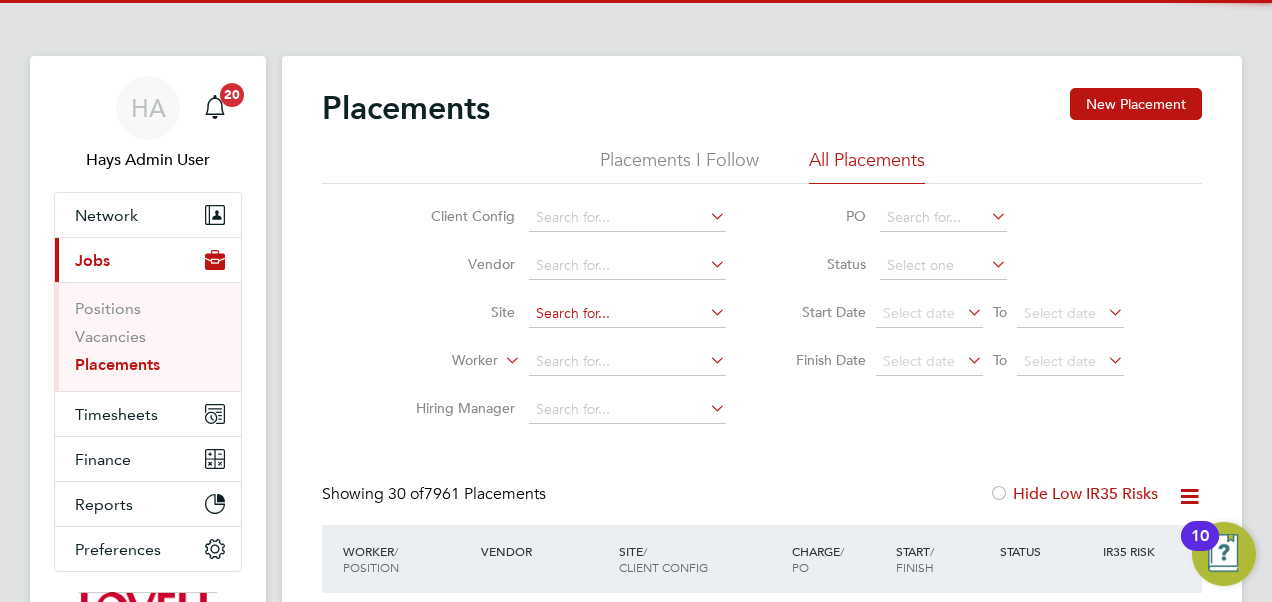 scroll, scrollTop: 10, scrollLeft: 10, axis: both 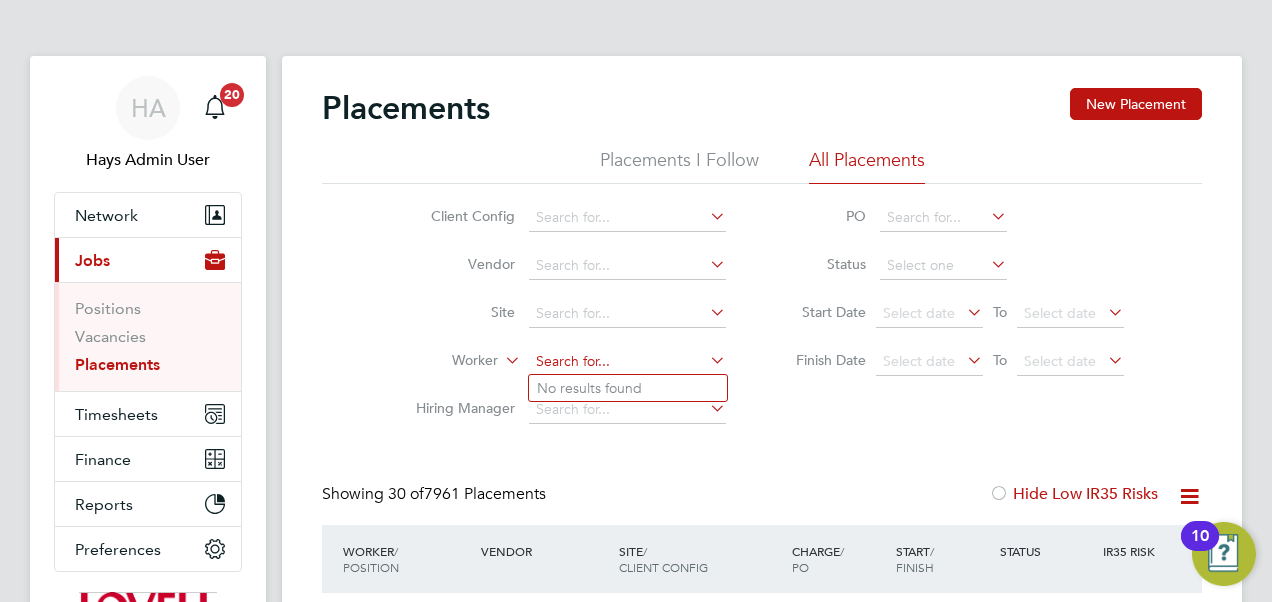 click 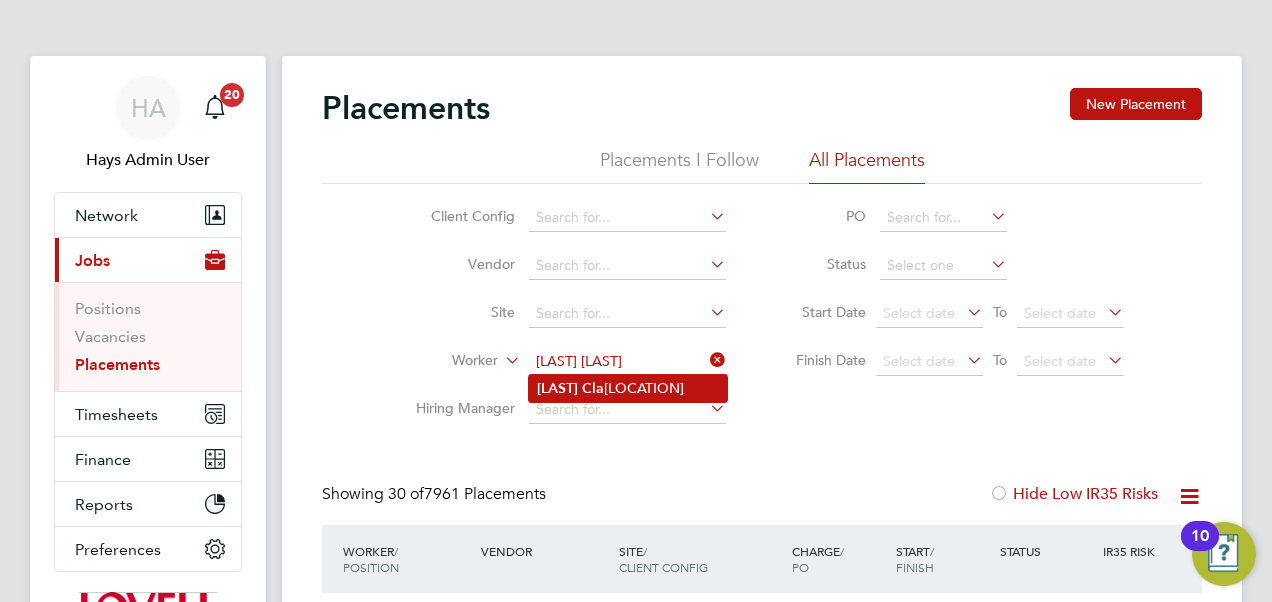 click on "Cla" 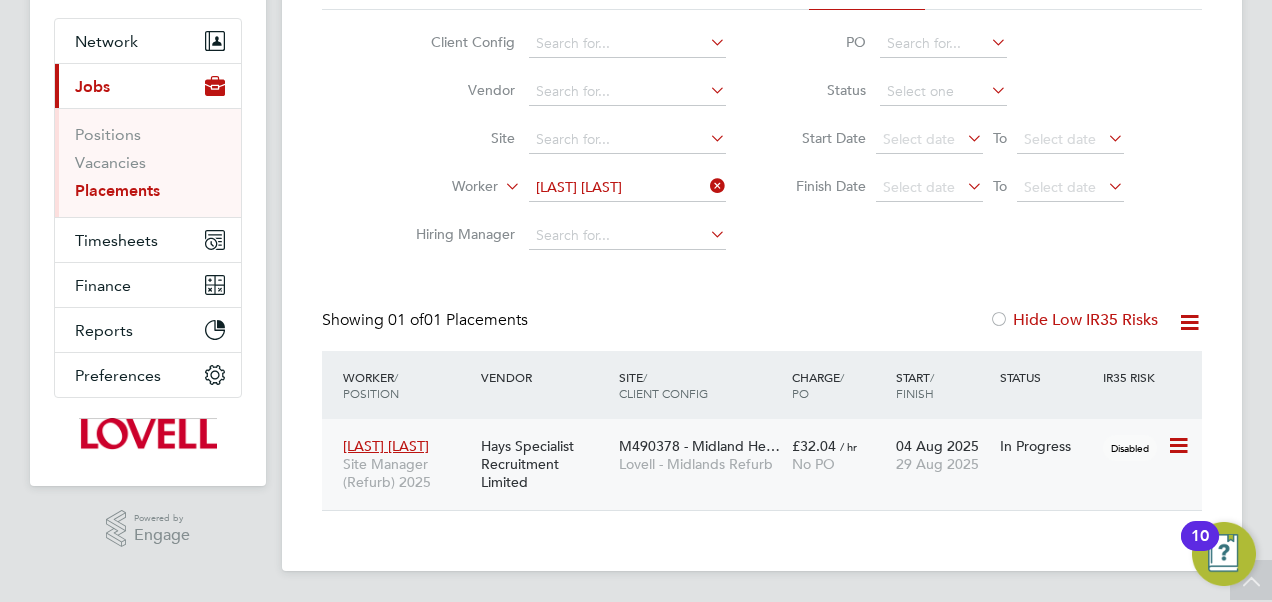 click on "Hays Specialist Recruitment Limited" 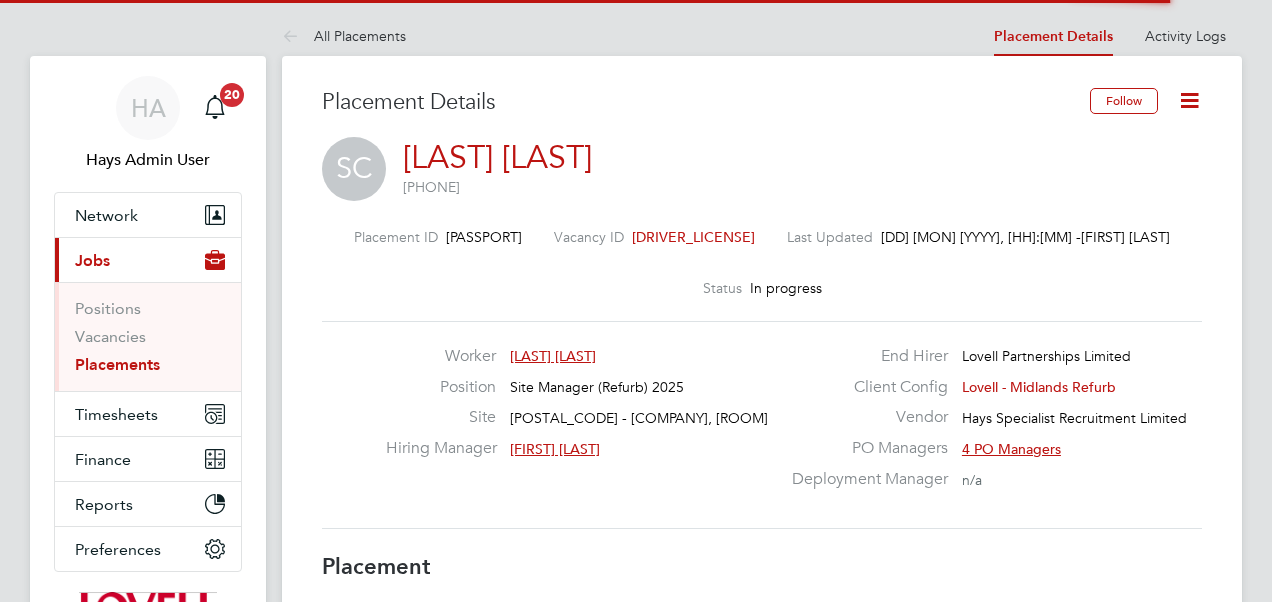 scroll, scrollTop: 0, scrollLeft: 0, axis: both 